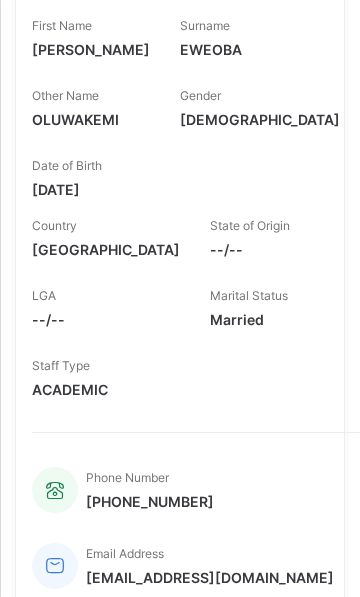 scroll, scrollTop: 803, scrollLeft: 0, axis: vertical 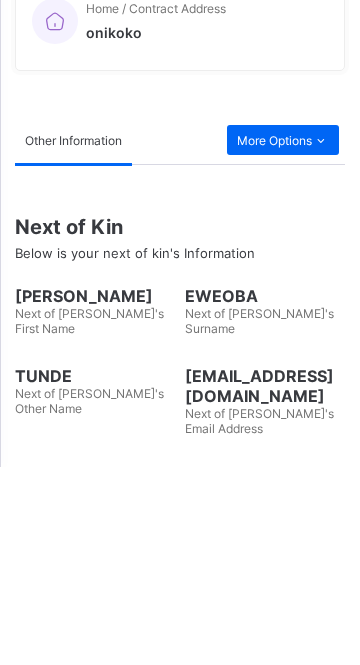 click on "Next of Kin's Relationship" at bounding box center [256, 691] 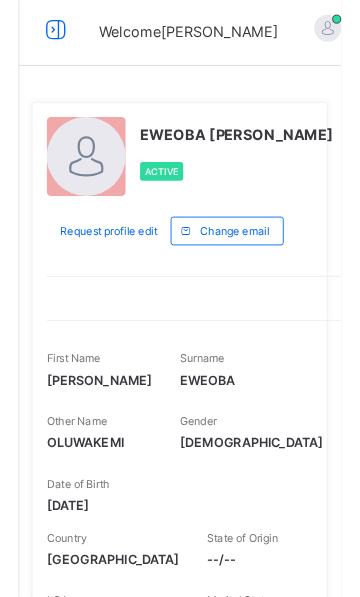 scroll, scrollTop: 0, scrollLeft: 0, axis: both 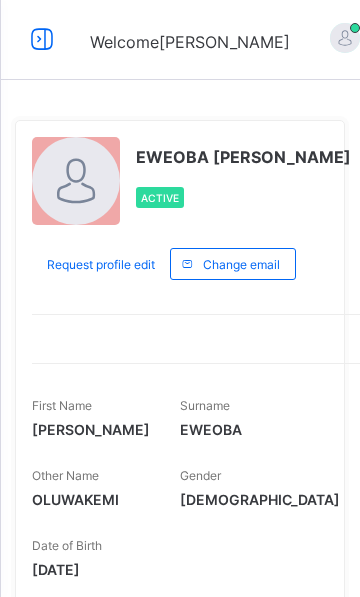 click at bounding box center [42, 39] 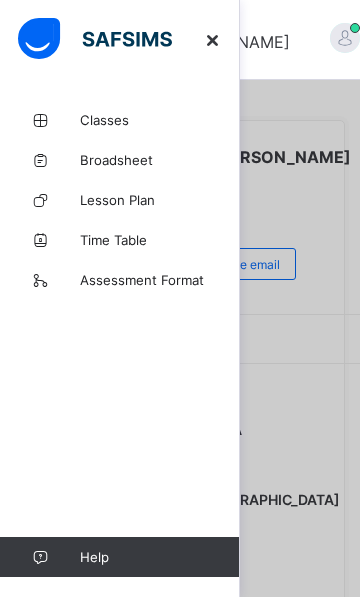 click on "Classes" at bounding box center (160, 120) 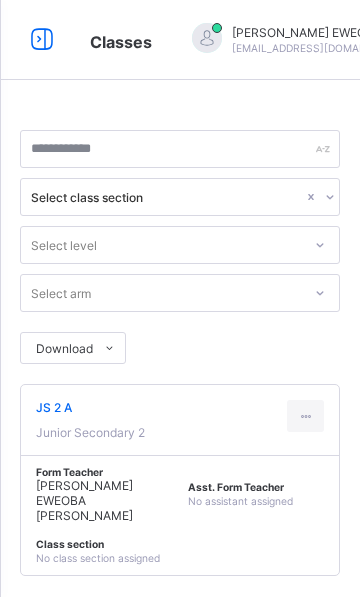 scroll, scrollTop: 0, scrollLeft: 0, axis: both 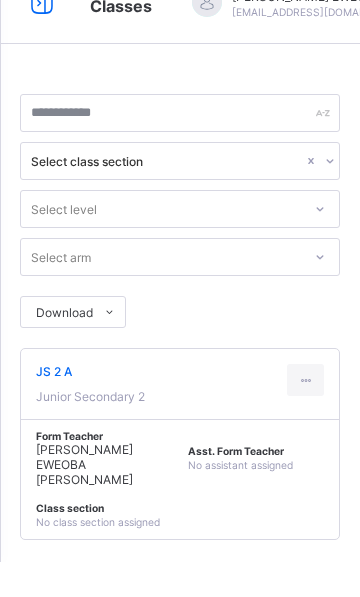 click on "JS 2   A" at bounding box center (90, 407) 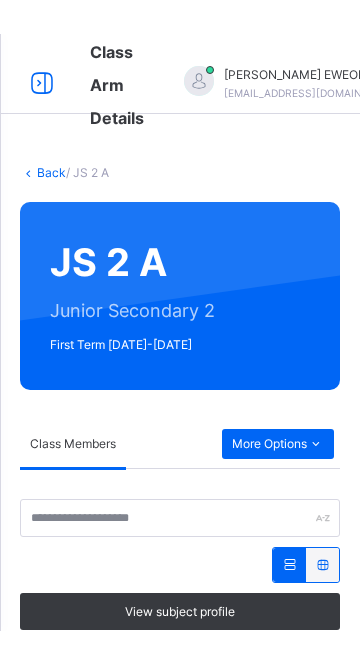 scroll, scrollTop: 744, scrollLeft: 0, axis: vertical 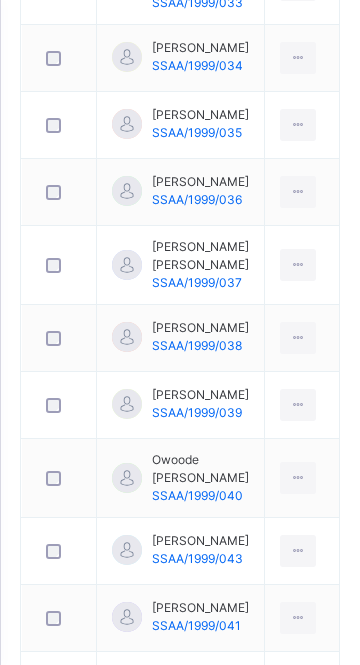 click on "More Options" at bounding box center [278, -334] 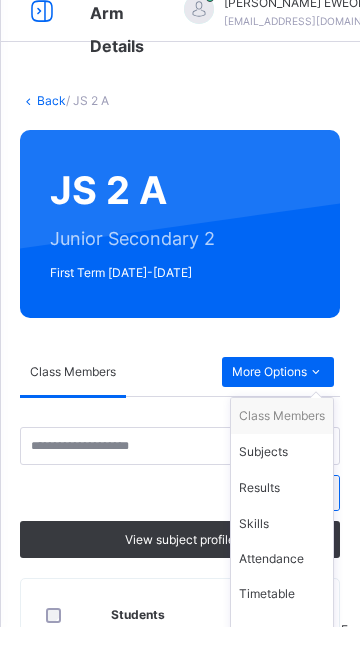 click on "Subjects" at bounding box center (282, 490) 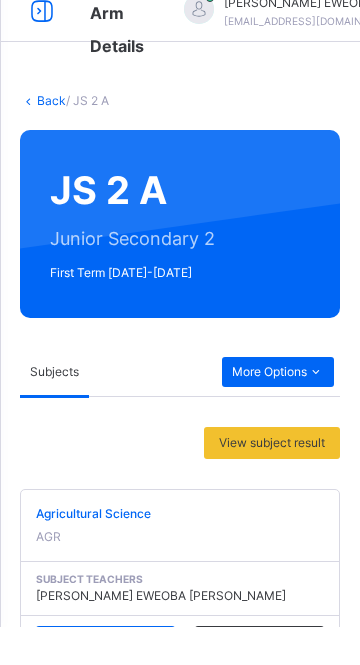 click on "Assess Students" at bounding box center (115, 682) 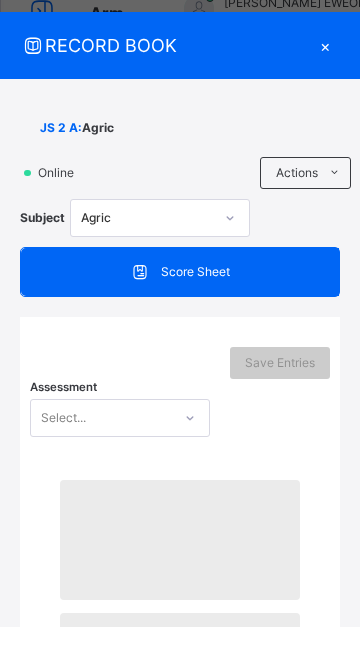 scroll, scrollTop: 50, scrollLeft: 0, axis: vertical 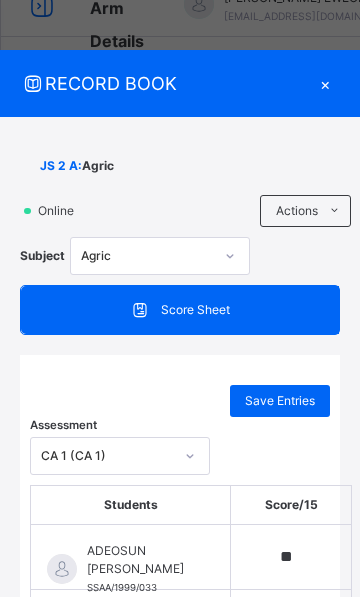 click on "×" at bounding box center (325, 83) 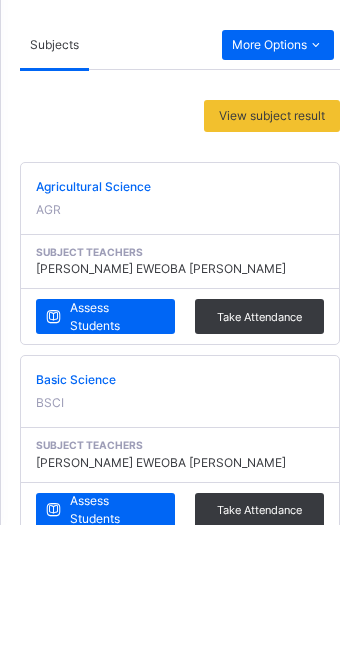 scroll, scrollTop: 226, scrollLeft: 0, axis: vertical 